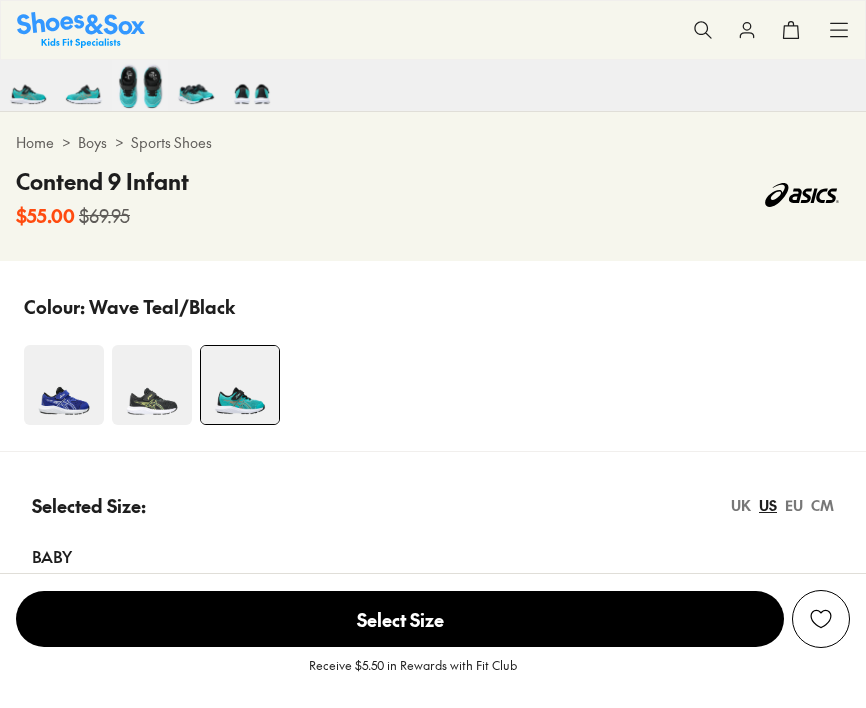 select on "*" 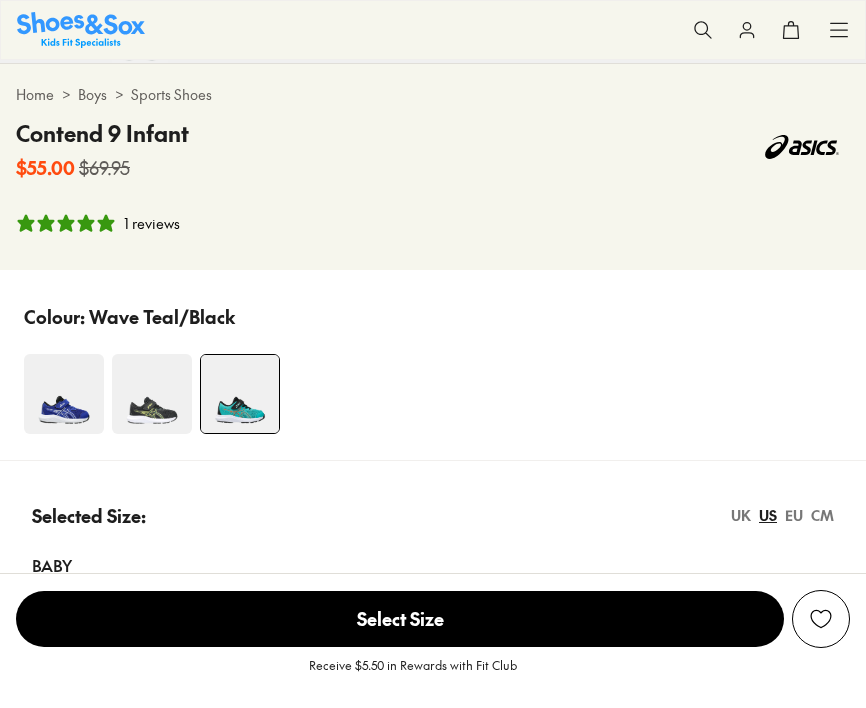 scroll, scrollTop: 1057, scrollLeft: 0, axis: vertical 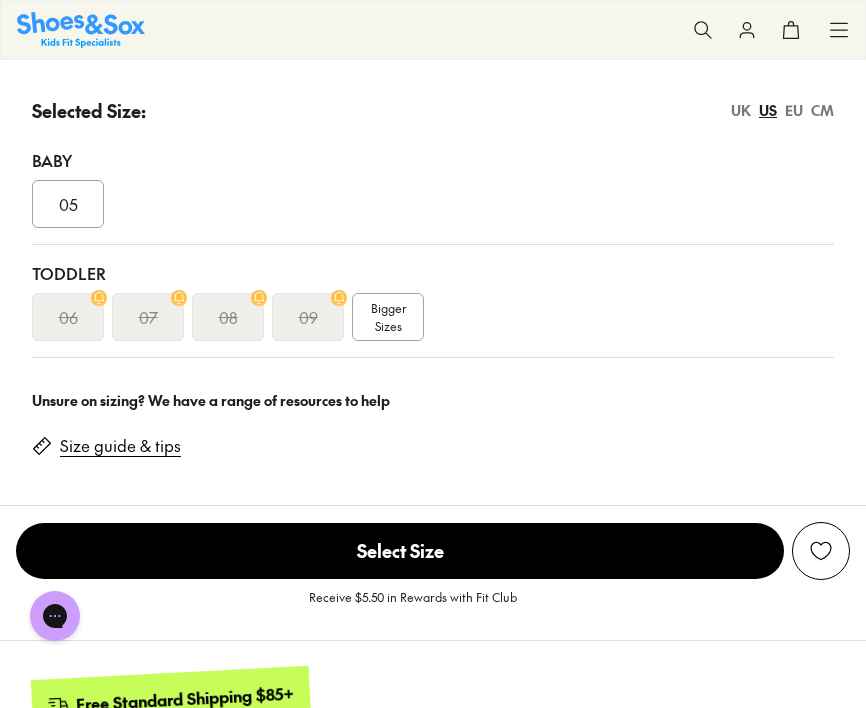click on "UK" at bounding box center (741, 110) 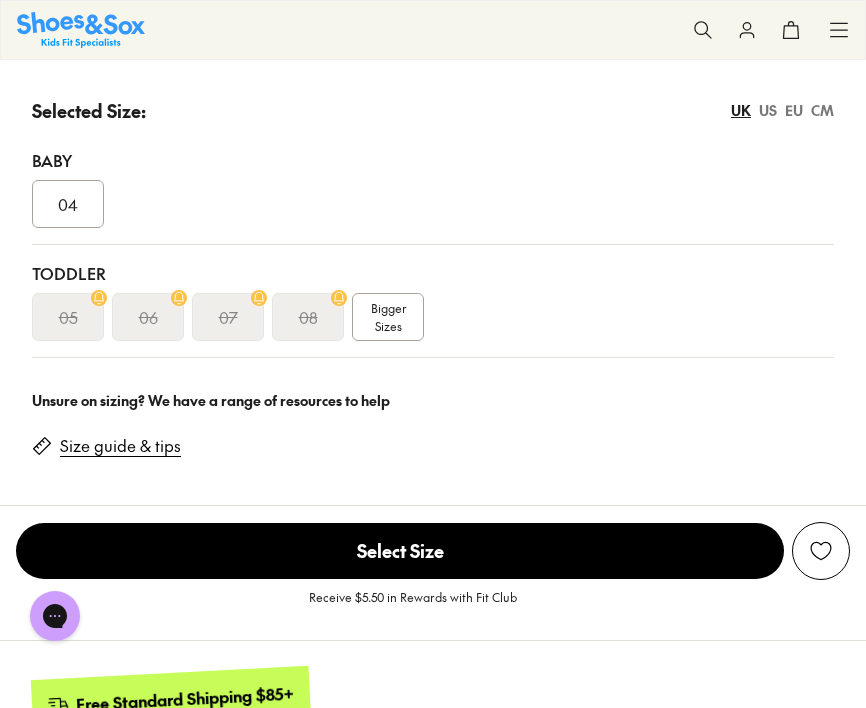 click on "US" at bounding box center [768, 110] 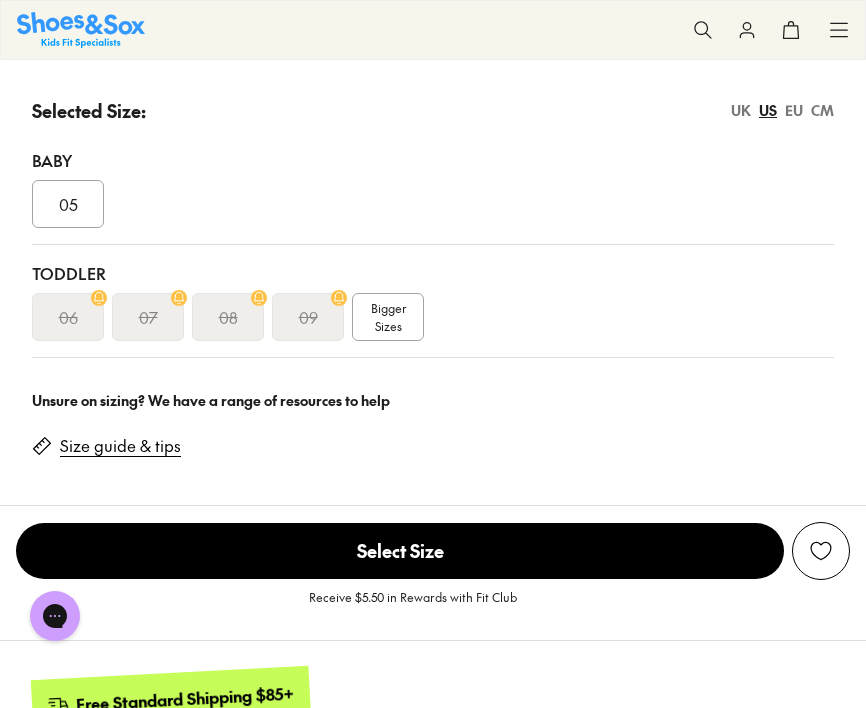click on "EU" at bounding box center (794, 110) 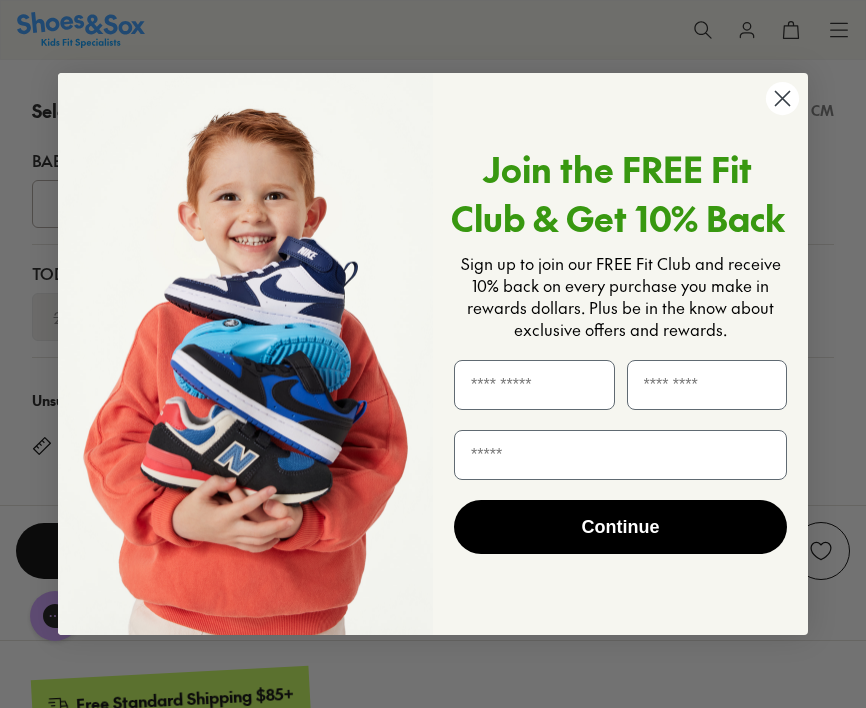 click 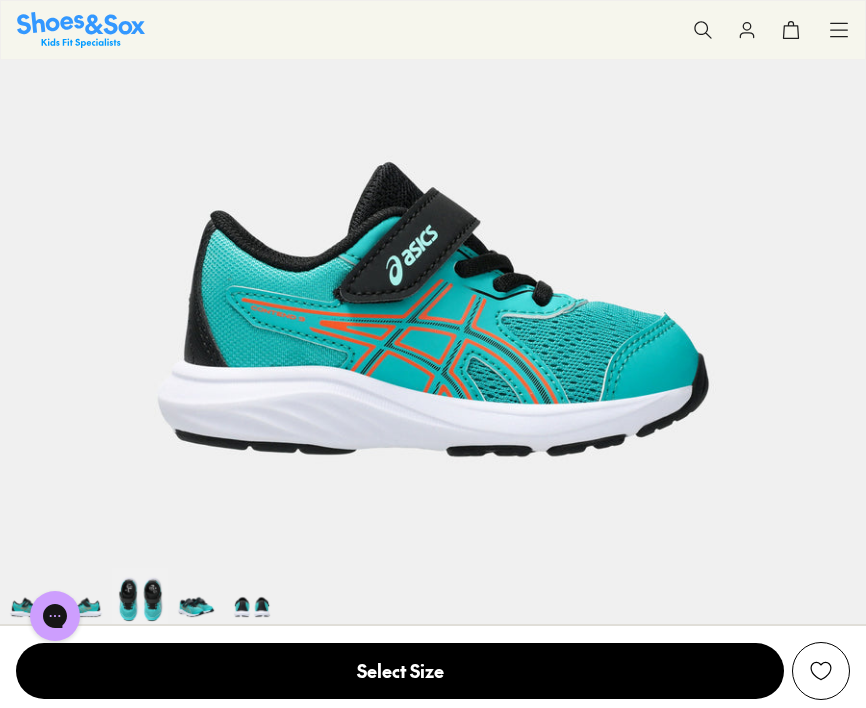 scroll, scrollTop: 401, scrollLeft: 0, axis: vertical 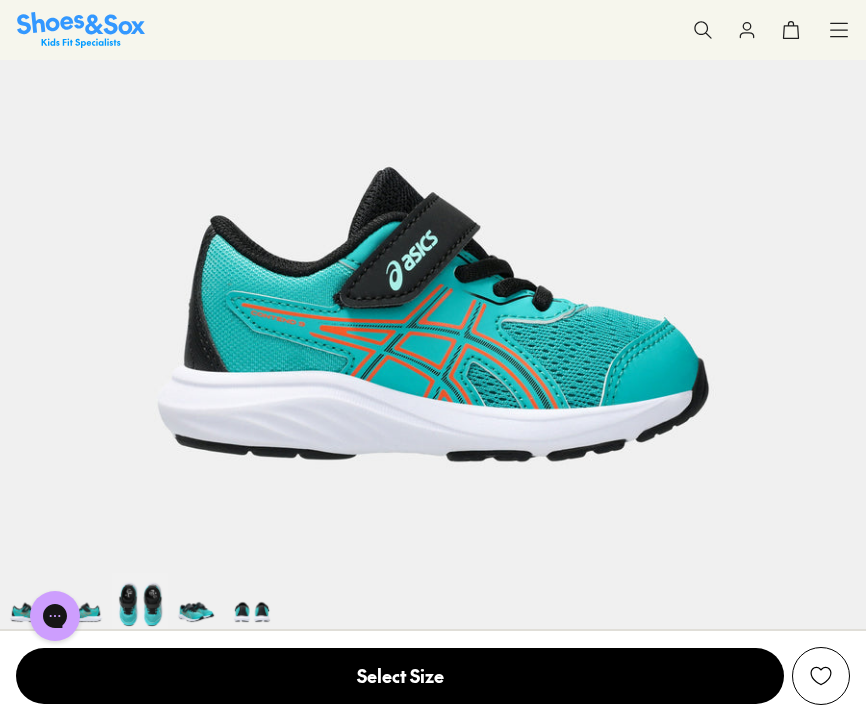 click at bounding box center [703, 30] 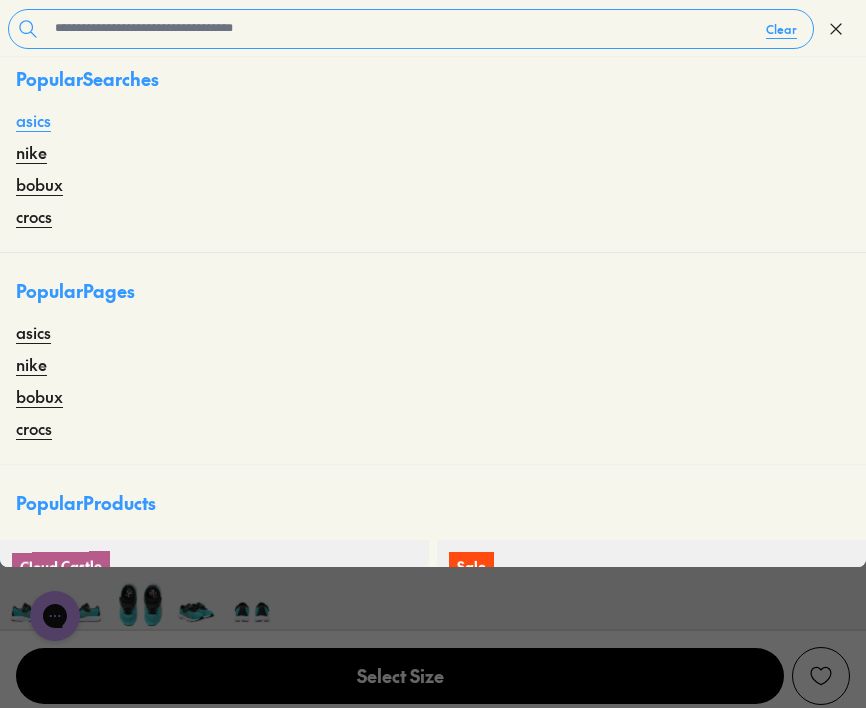 click on "asics" at bounding box center (33, 120) 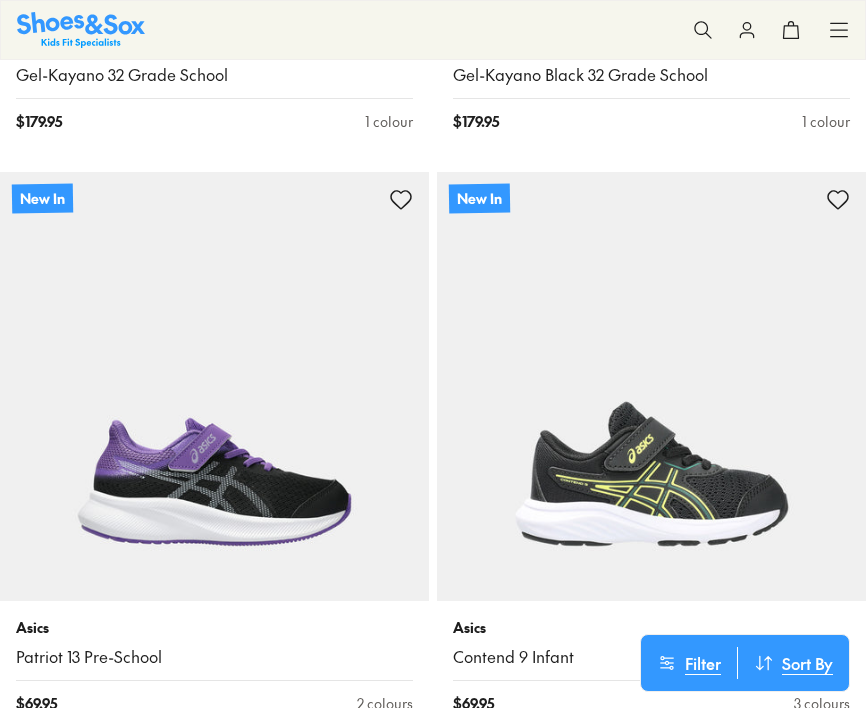 scroll, scrollTop: 740, scrollLeft: 0, axis: vertical 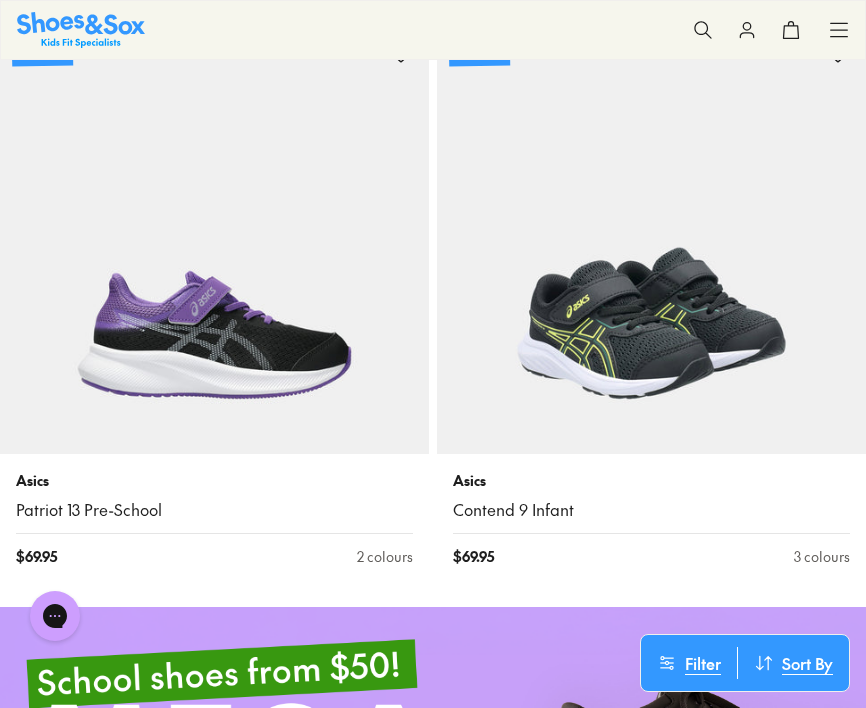 click at bounding box center [651, 239] 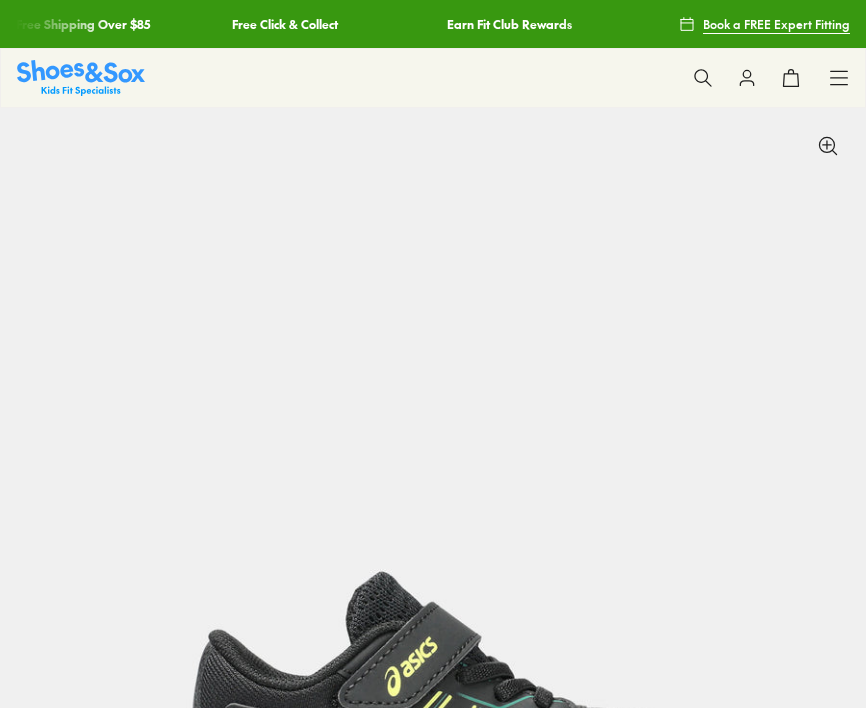 scroll, scrollTop: 0, scrollLeft: 0, axis: both 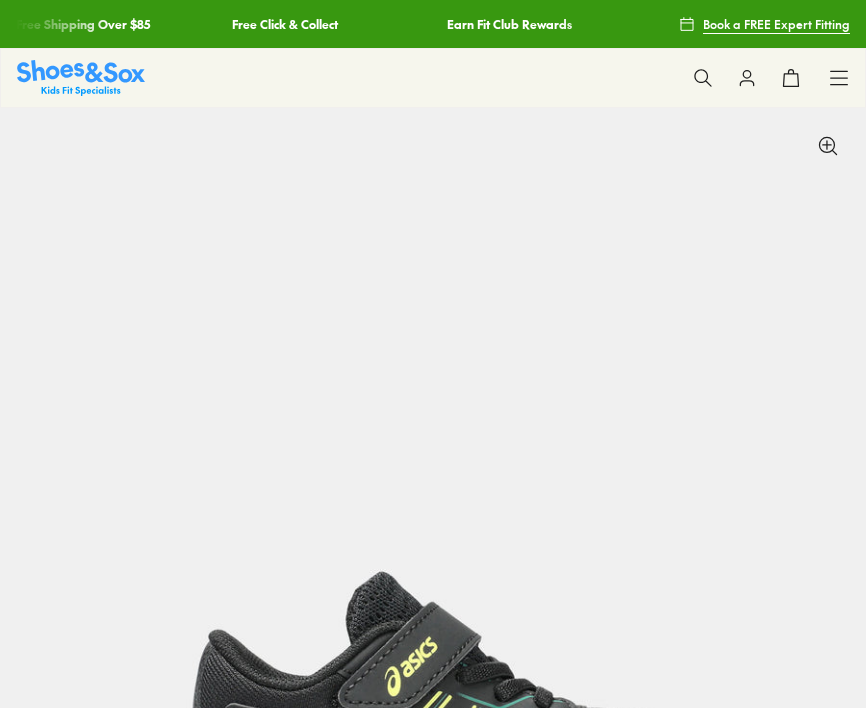 select on "*" 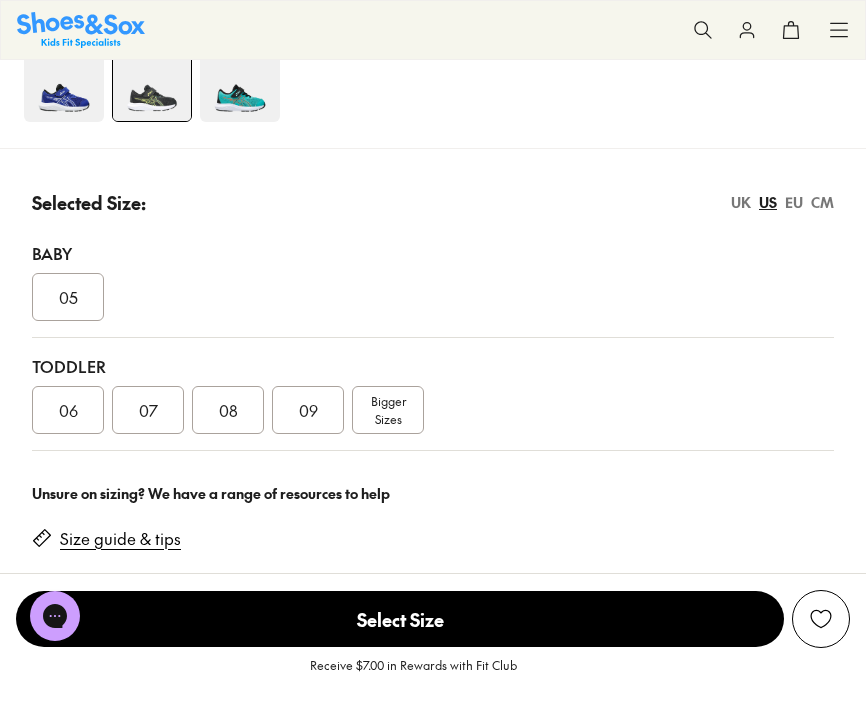 scroll, scrollTop: 1234, scrollLeft: 0, axis: vertical 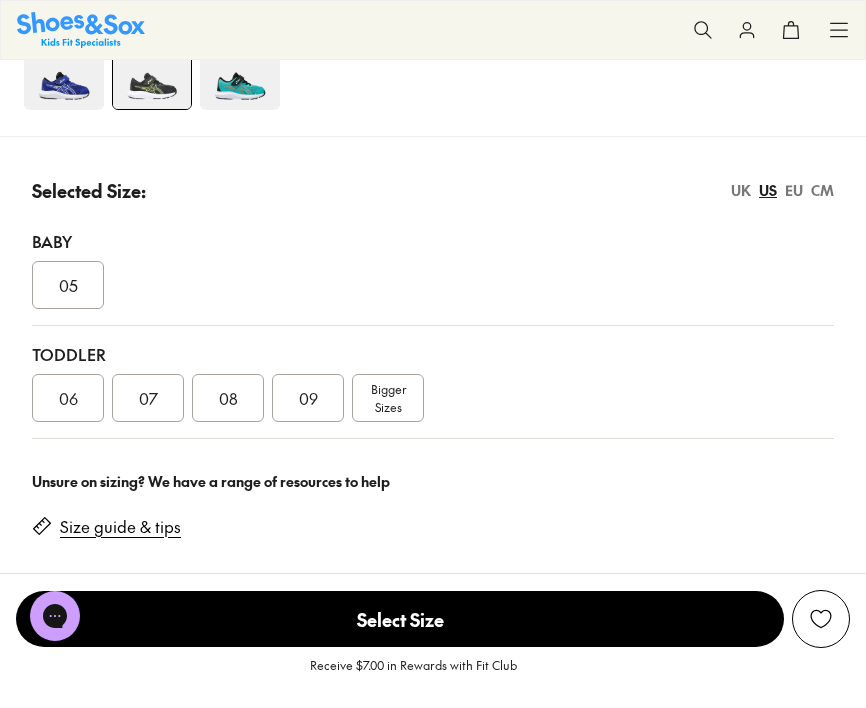 click at bounding box center [64, 70] 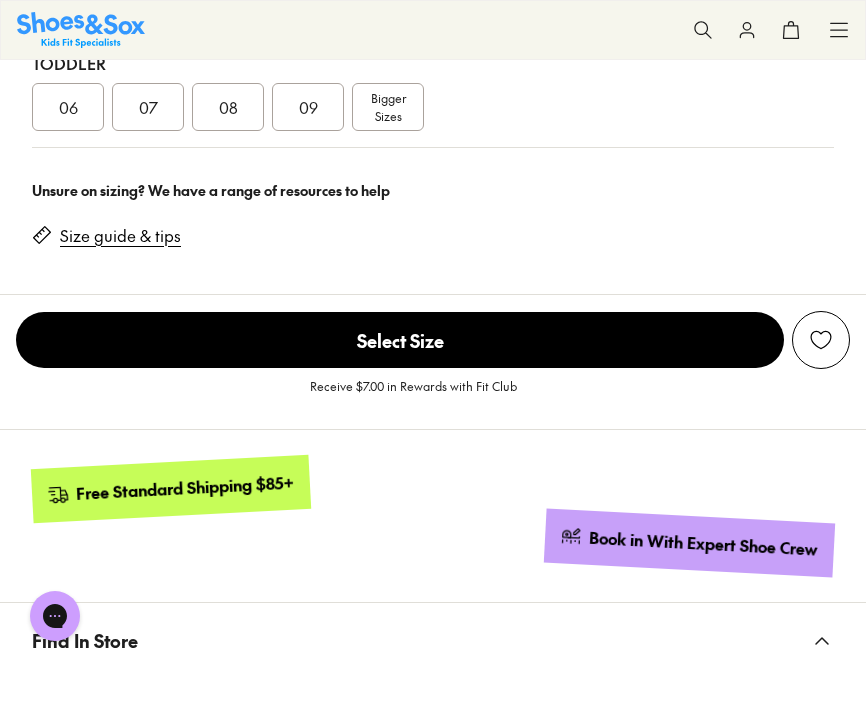 scroll, scrollTop: 1550, scrollLeft: 0, axis: vertical 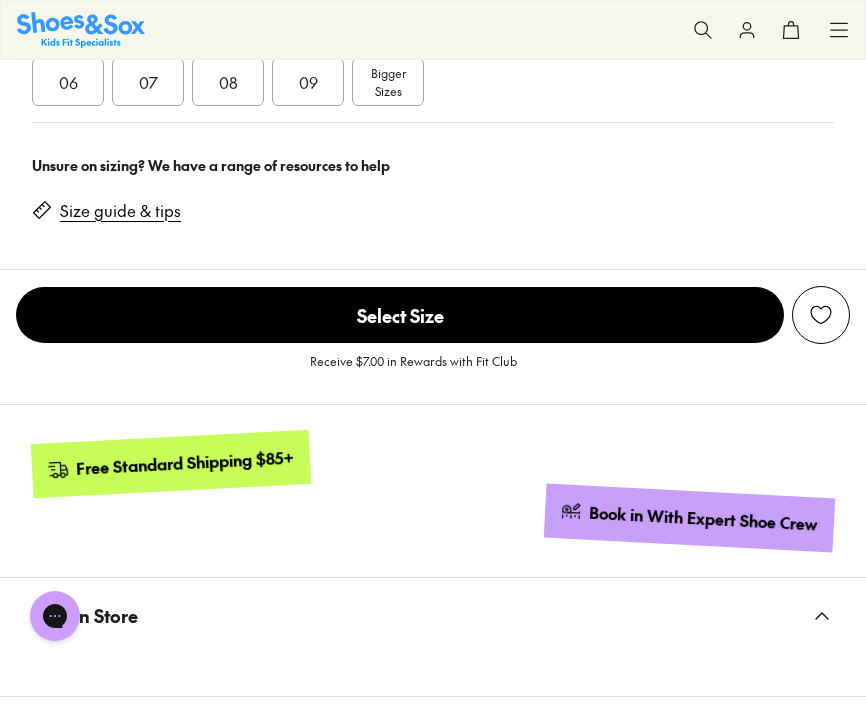 click on "08" at bounding box center (228, 82) 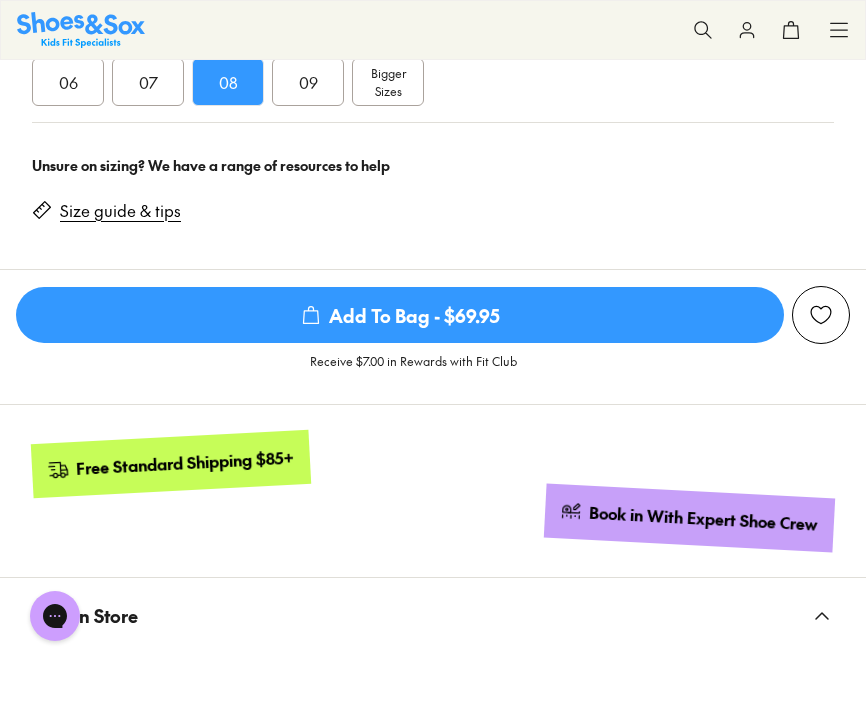 click on "Add To Bag - $69.95" at bounding box center [400, 315] 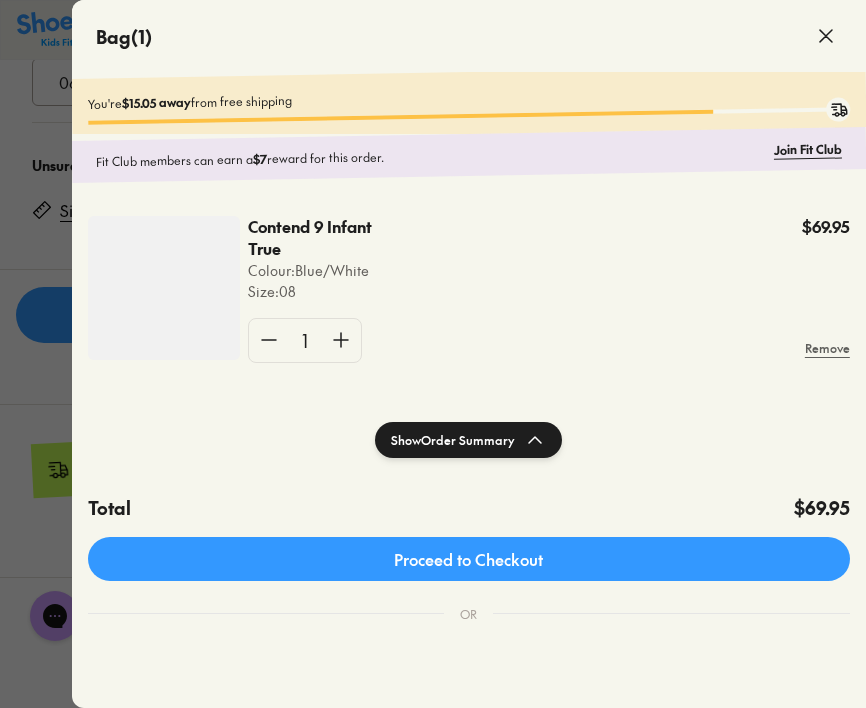 scroll, scrollTop: 0, scrollLeft: 0, axis: both 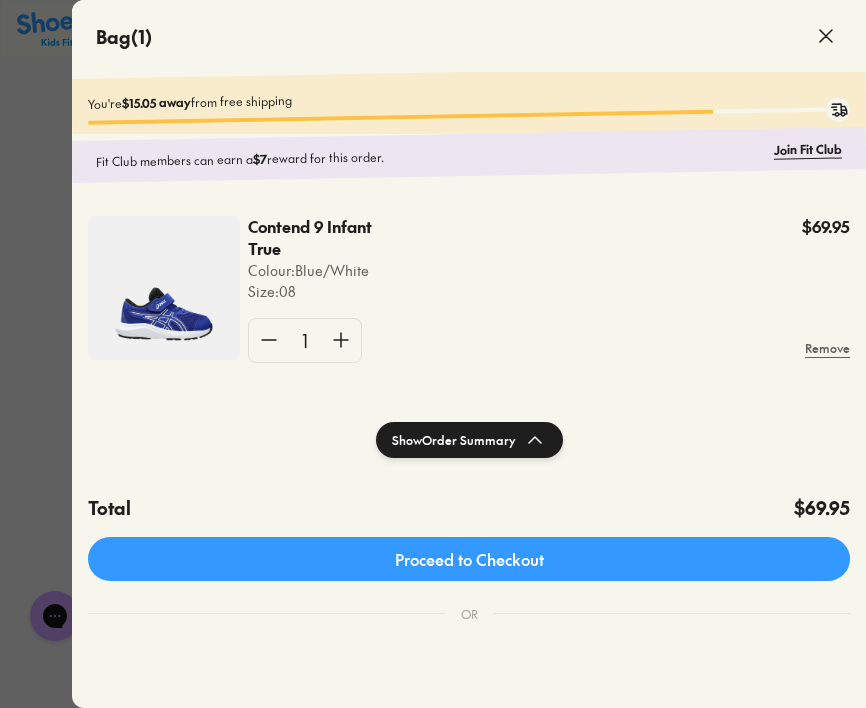 click 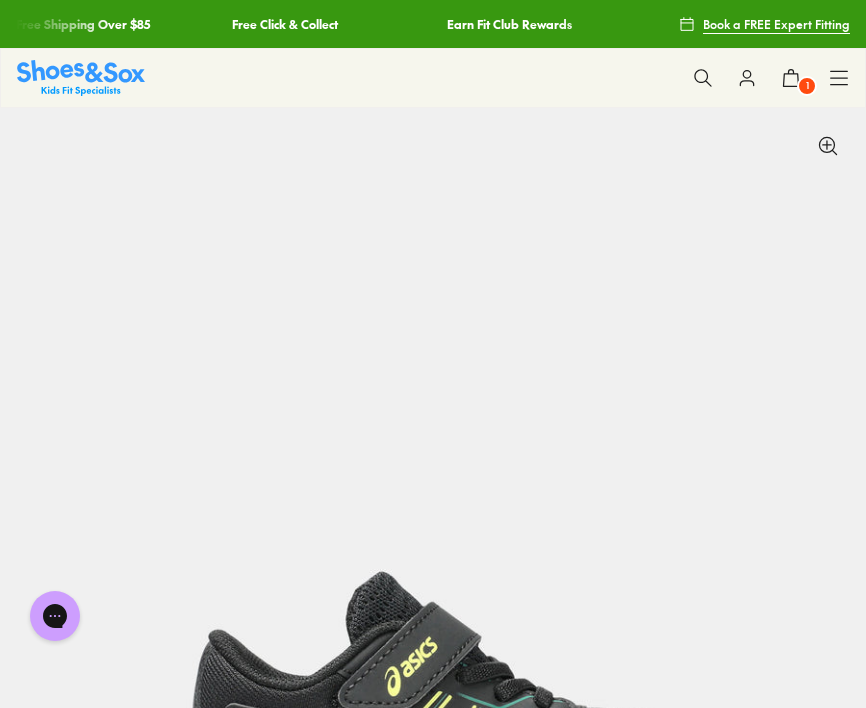 scroll, scrollTop: 0, scrollLeft: 0, axis: both 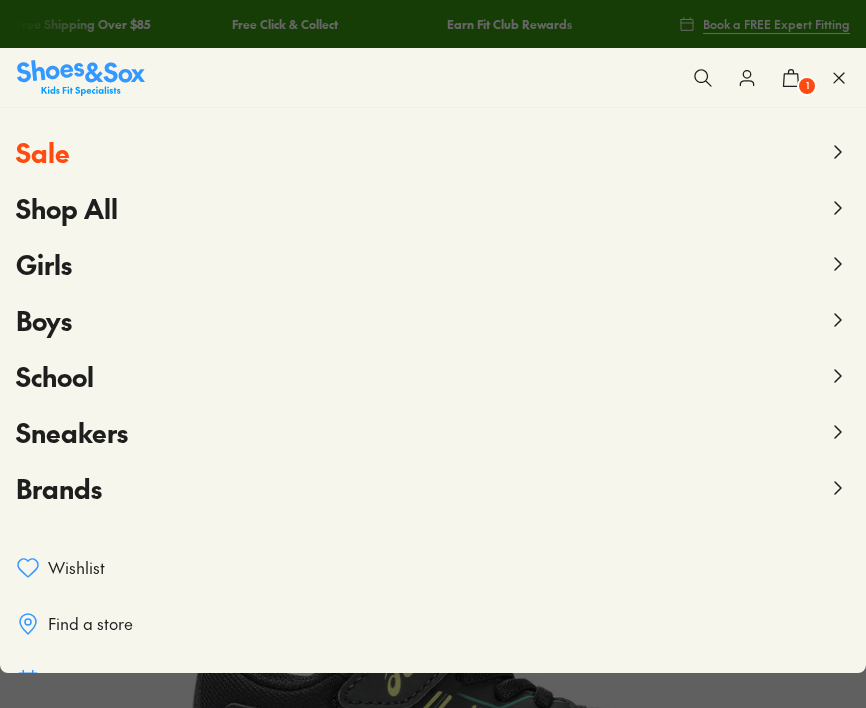 click 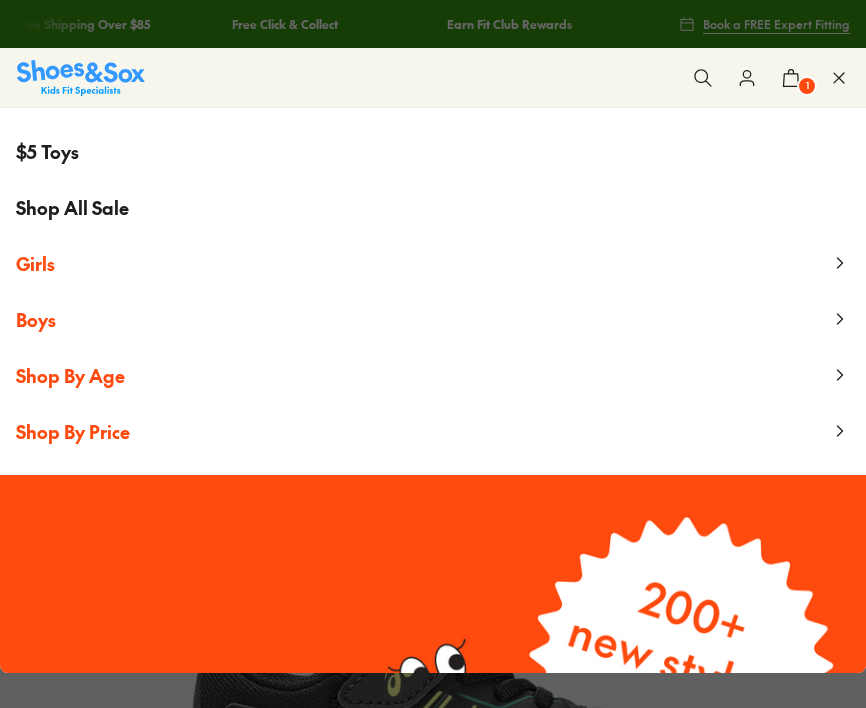 scroll, scrollTop: 319, scrollLeft: 0, axis: vertical 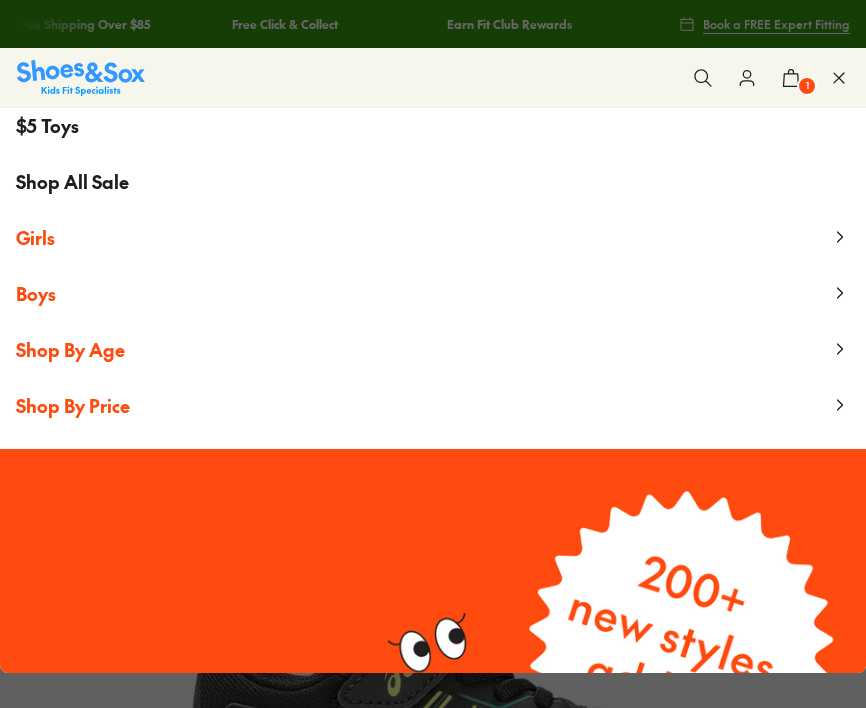 click on "Boys" at bounding box center (36, 293) 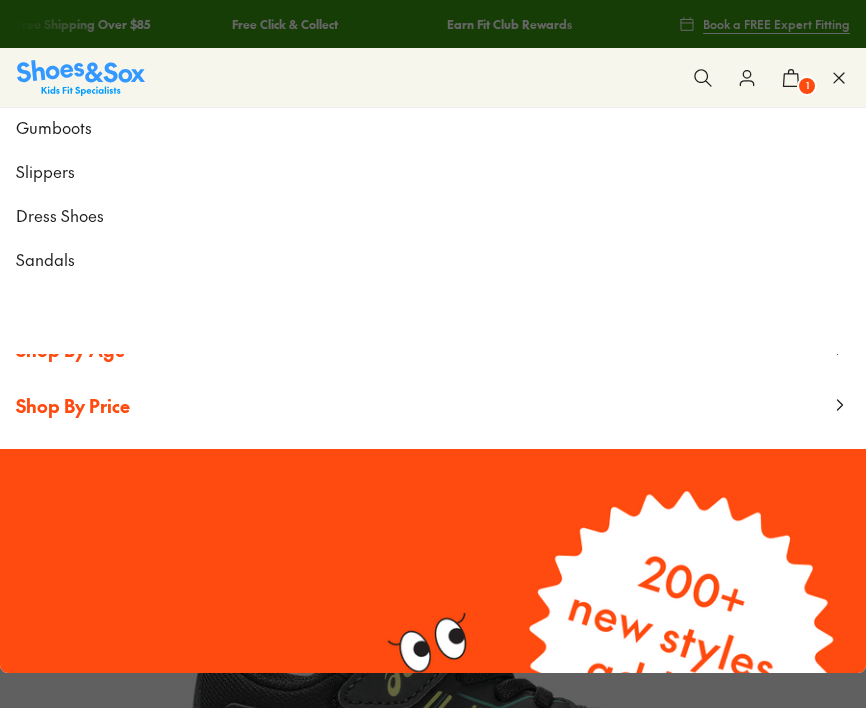 scroll, scrollTop: 0, scrollLeft: 0, axis: both 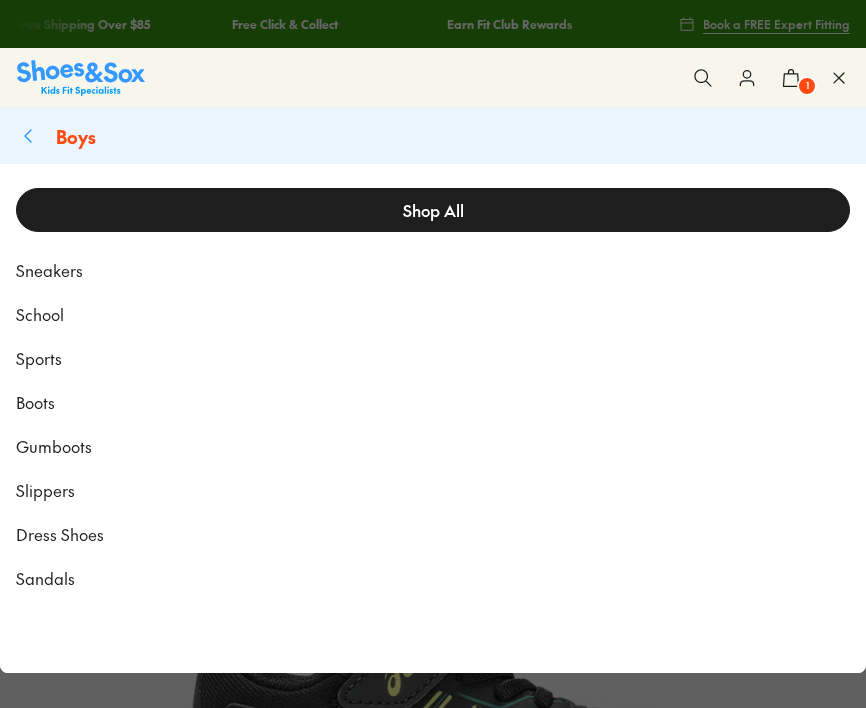 click on "Shop All" at bounding box center (433, 210) 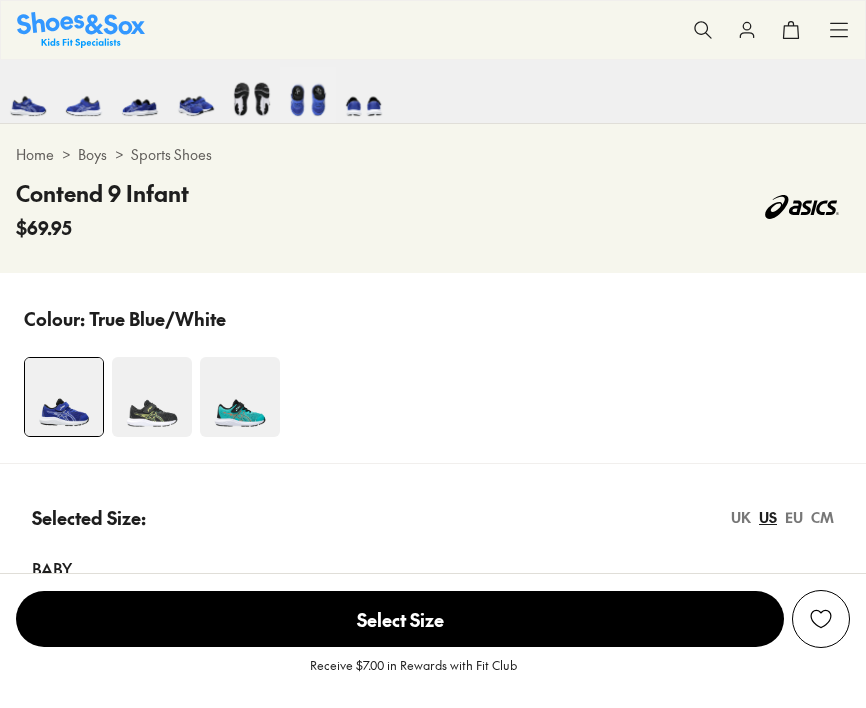 scroll, scrollTop: 0, scrollLeft: 0, axis: both 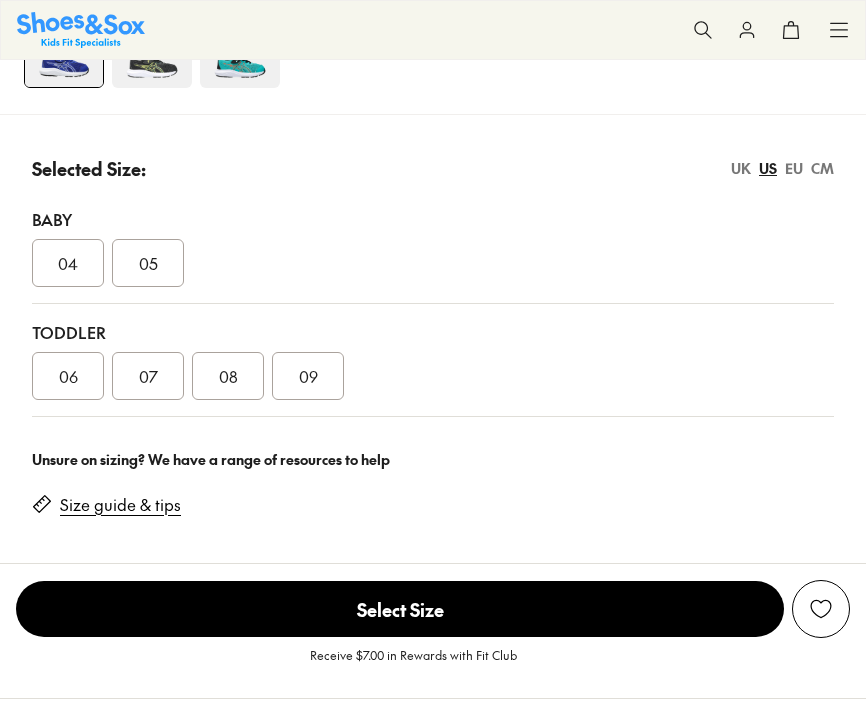 select on "*" 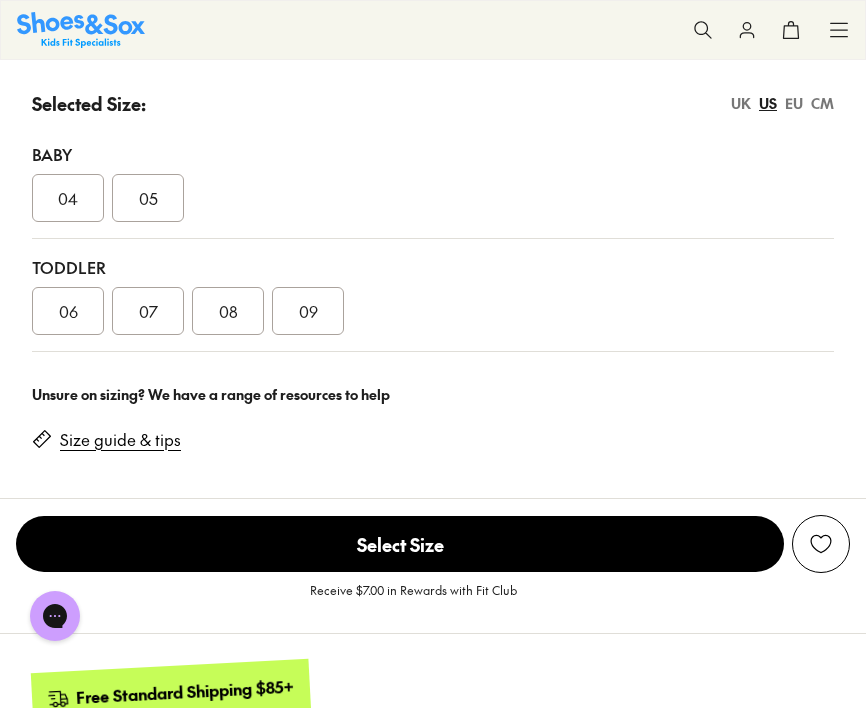 scroll, scrollTop: 0, scrollLeft: 0, axis: both 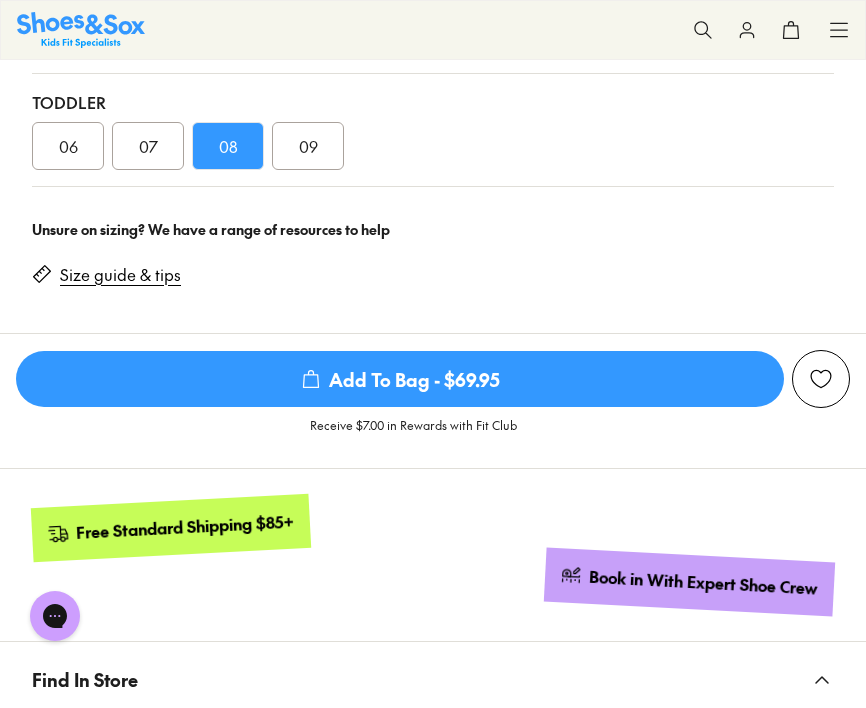 click on "Size guide & tips" at bounding box center (120, 275) 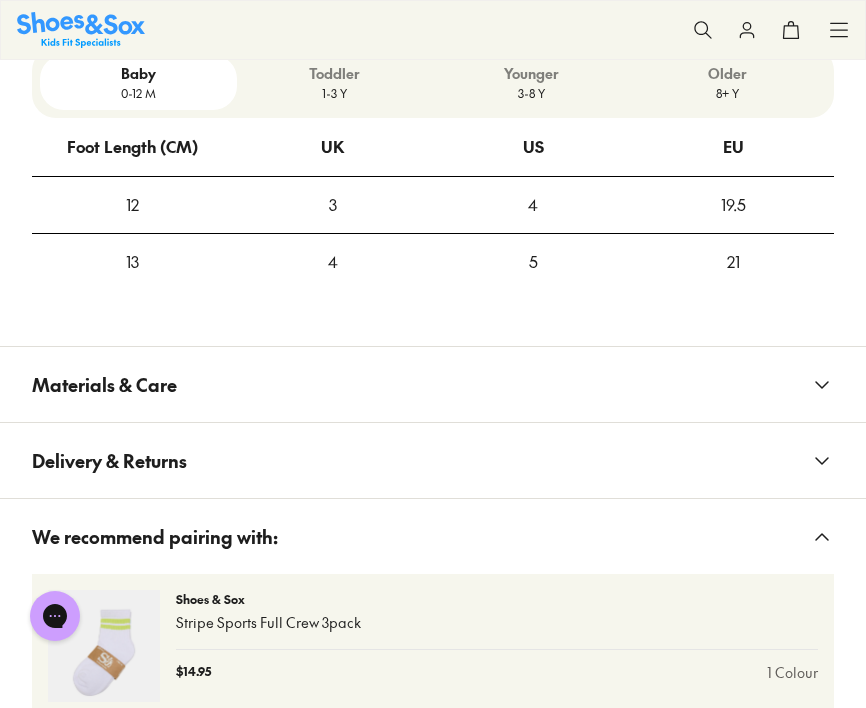 scroll, scrollTop: 2401, scrollLeft: 0, axis: vertical 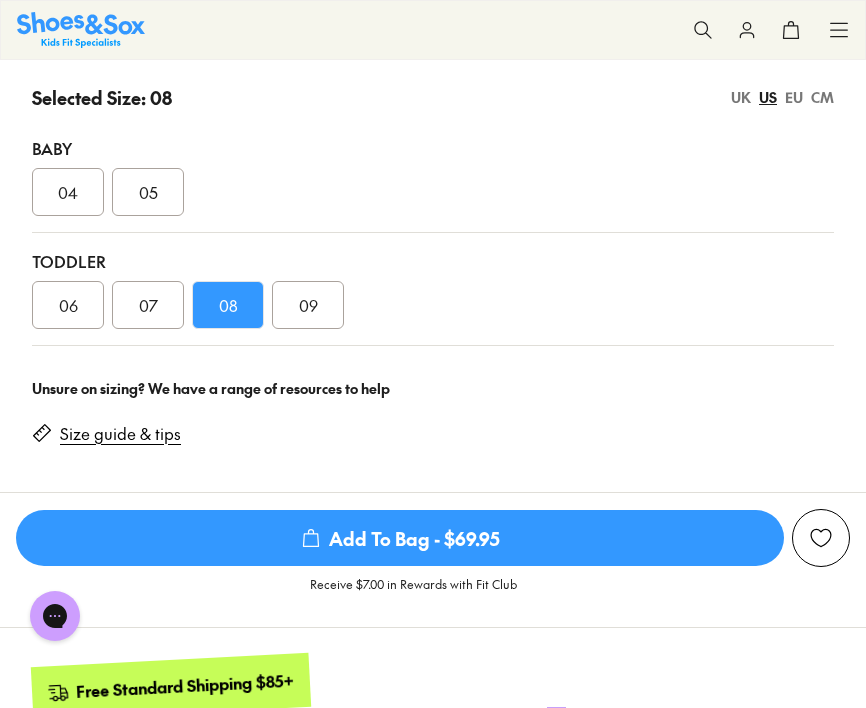 click on "Add To Bag - $69.95" at bounding box center [400, 538] 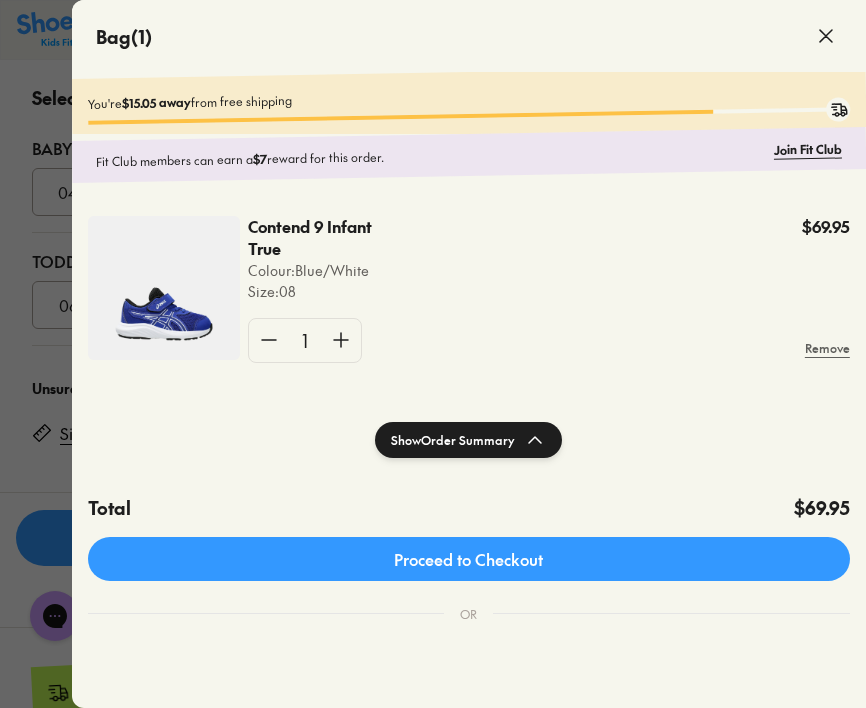 scroll, scrollTop: 0, scrollLeft: 0, axis: both 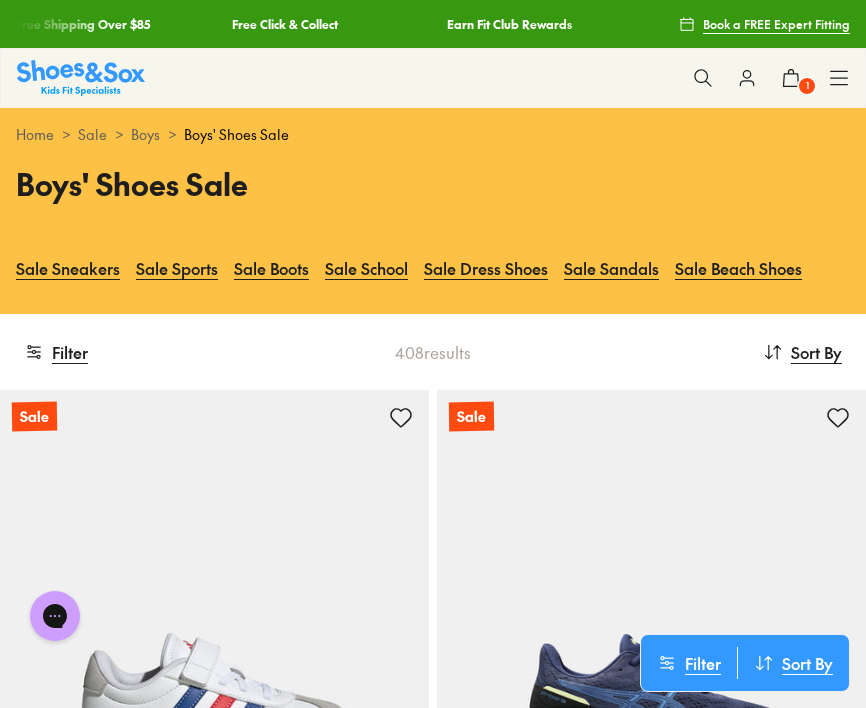 click at bounding box center (81, 77) 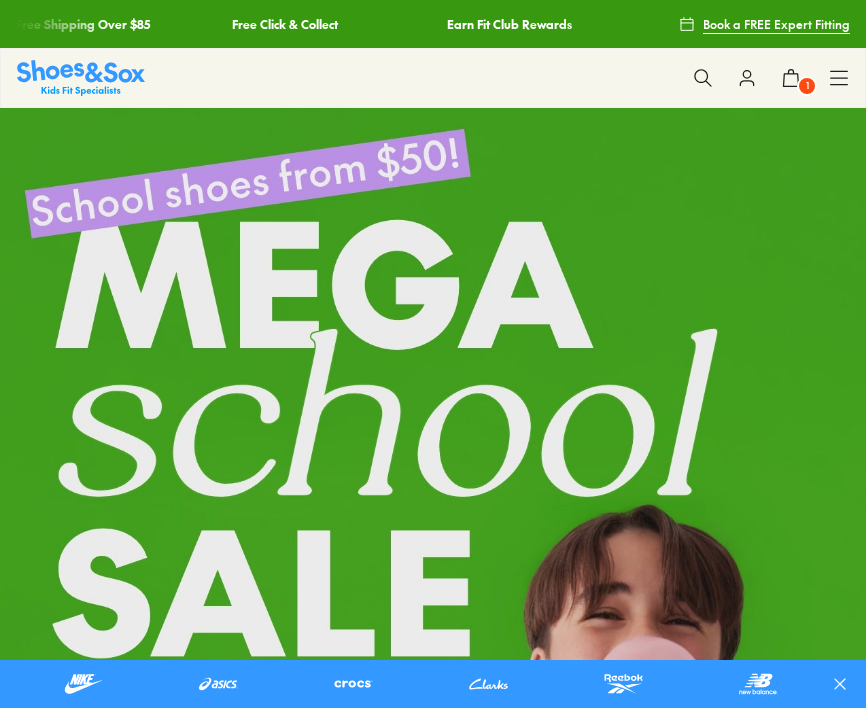 scroll, scrollTop: 0, scrollLeft: 0, axis: both 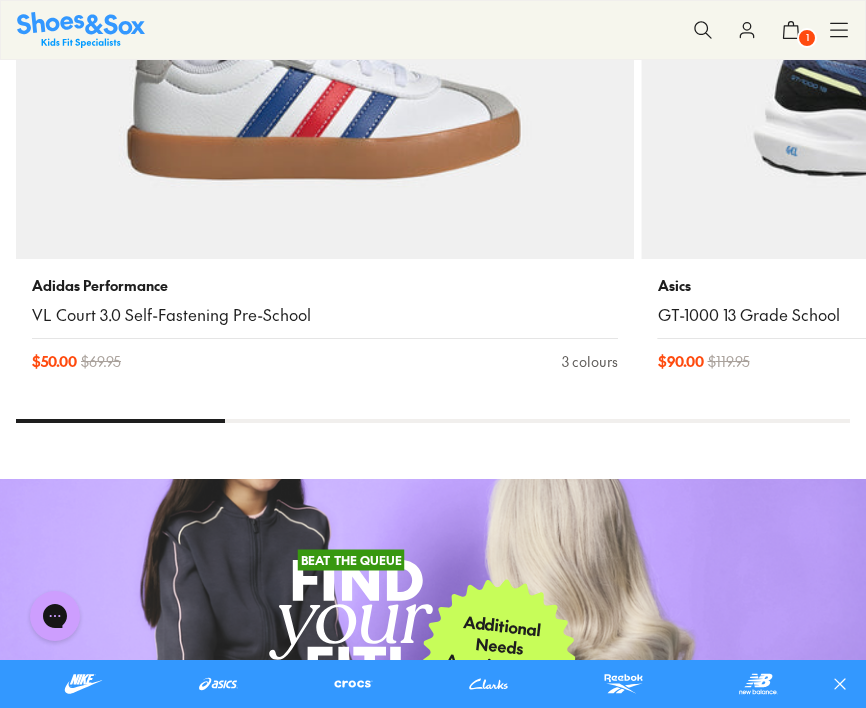 click on "1" at bounding box center [807, 38] 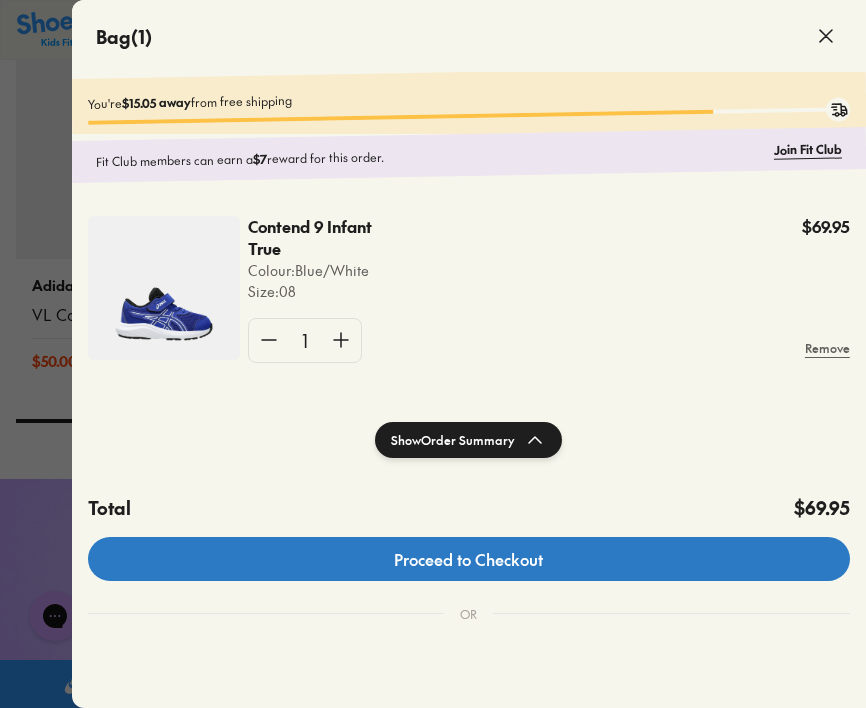 click on "Proceed to Checkout" 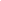 scroll, scrollTop: 0, scrollLeft: 0, axis: both 